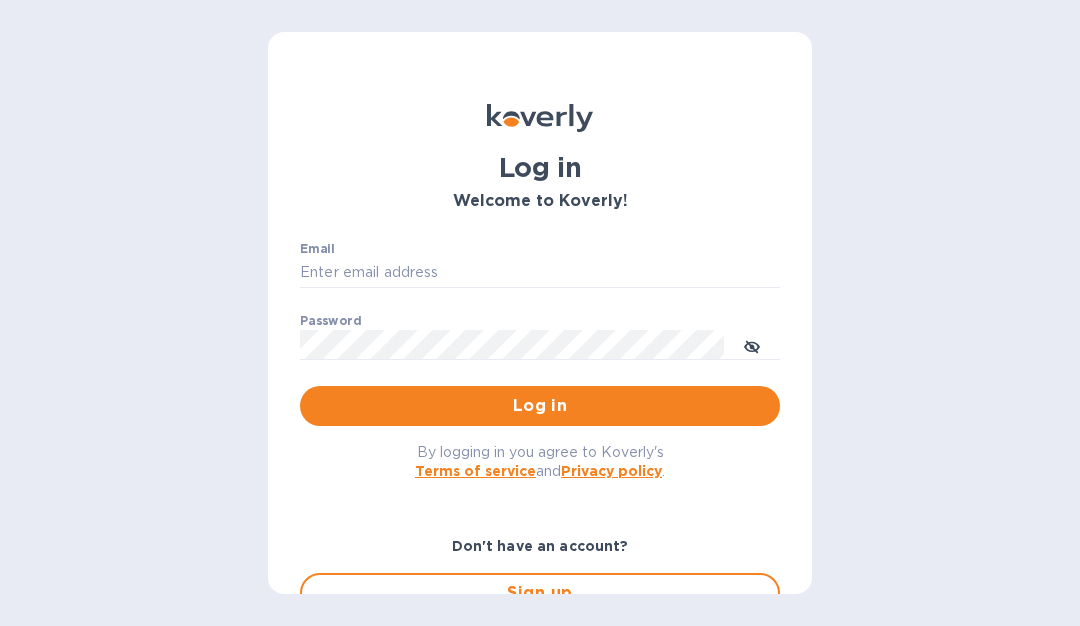 scroll, scrollTop: 0, scrollLeft: 0, axis: both 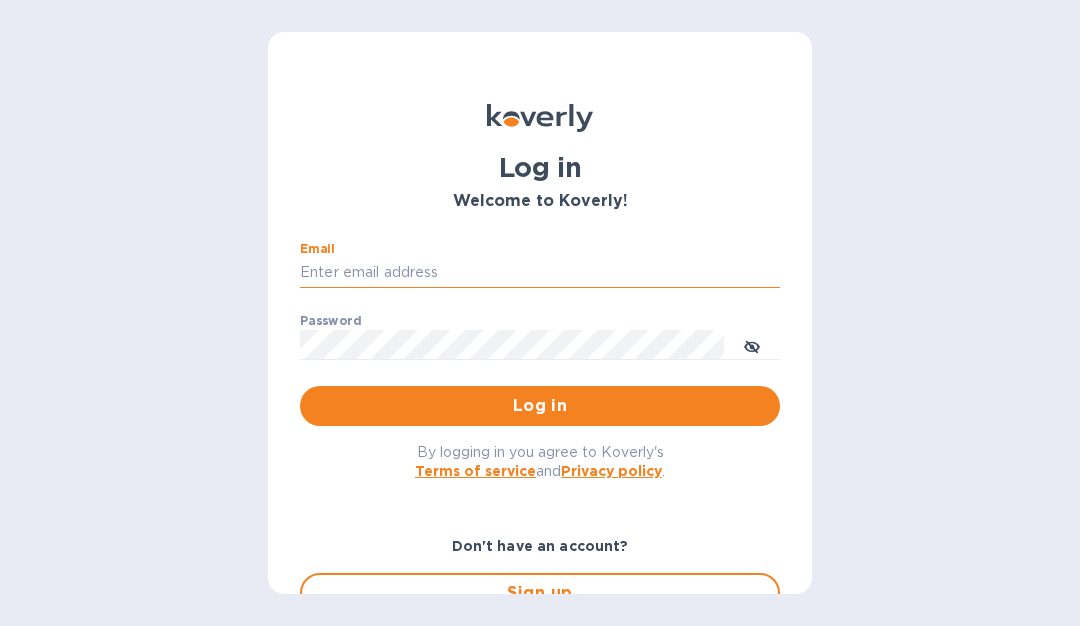 click on "Email" at bounding box center [540, 273] 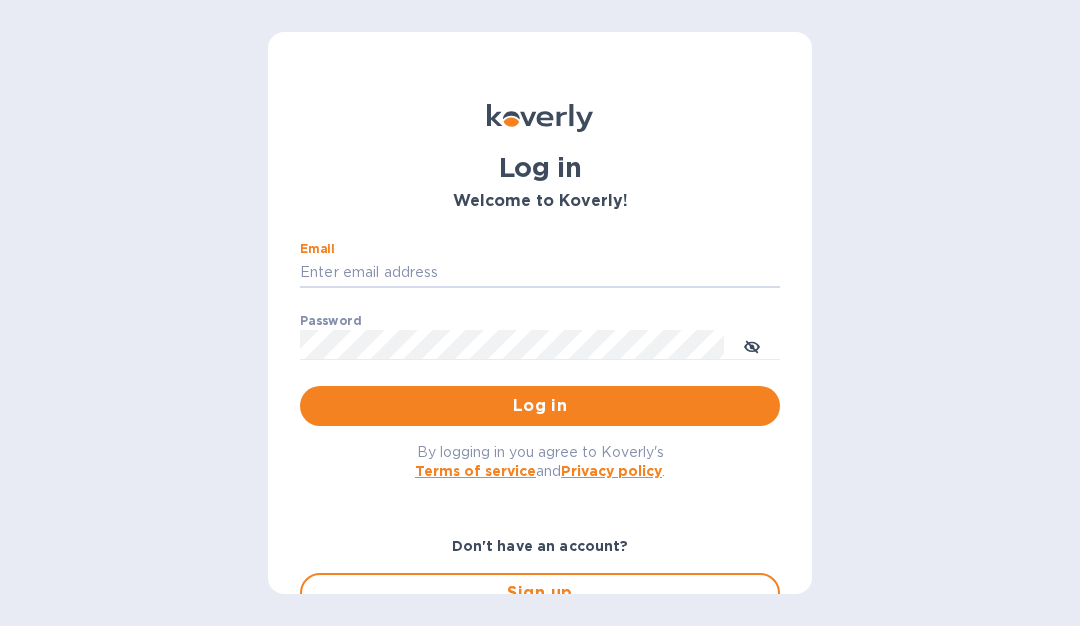 type on "prusia.p@leser.com" 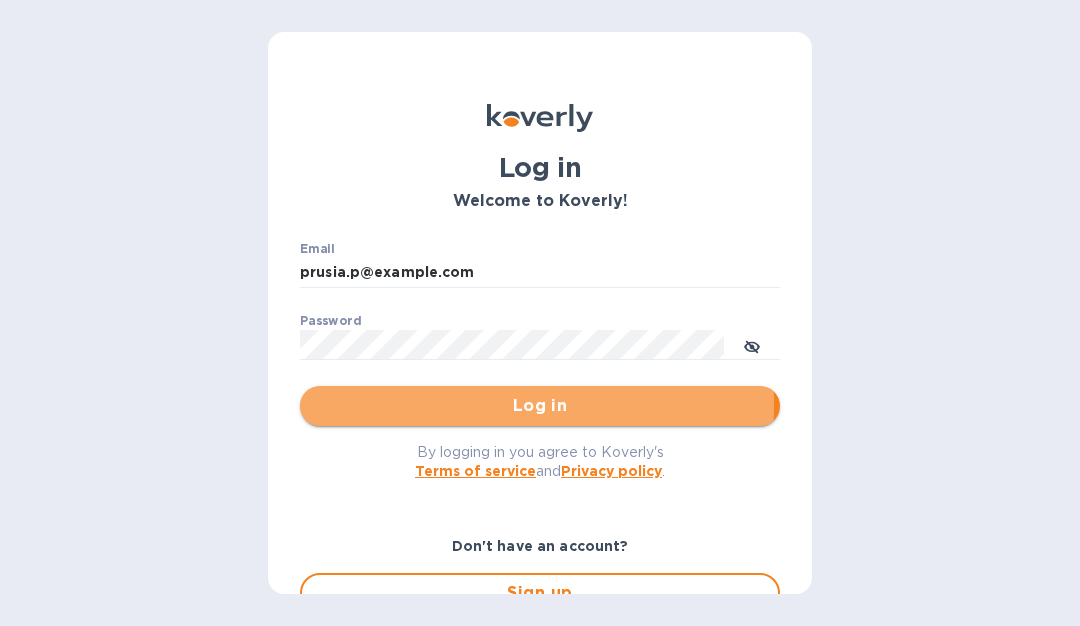 click on "Log in" at bounding box center [540, 406] 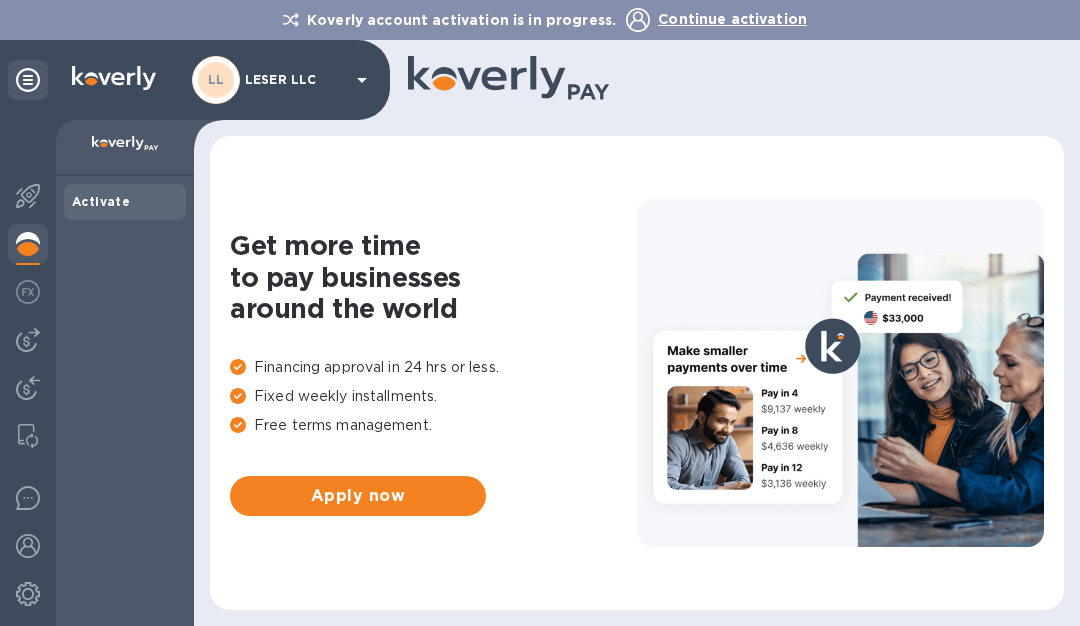 click on "LL" at bounding box center [216, 80] 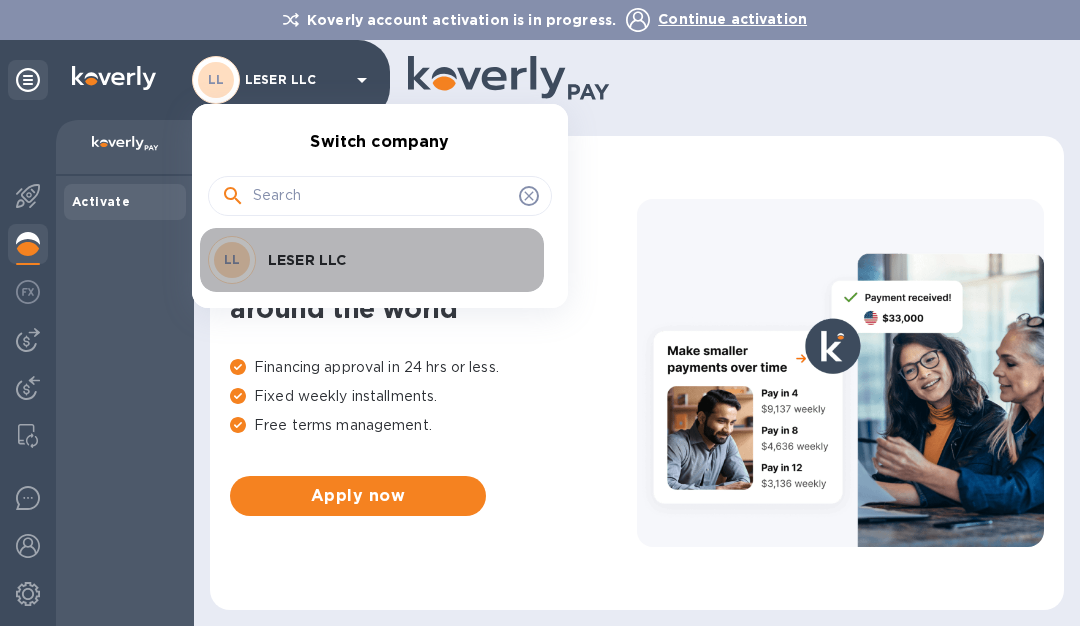 click on "LESER LLC" at bounding box center [394, 260] 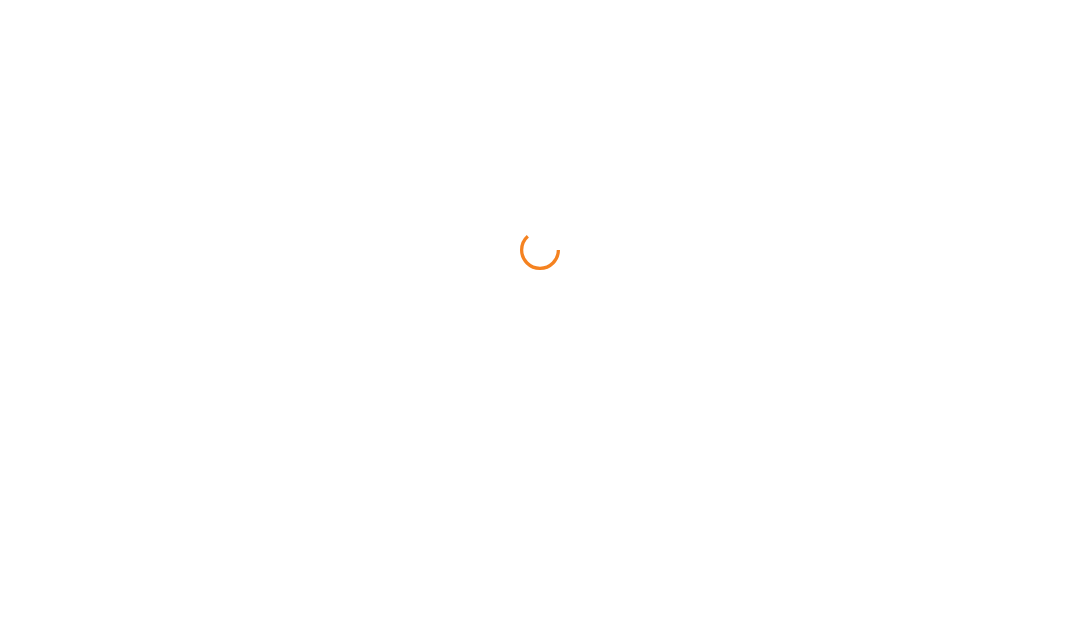 scroll, scrollTop: 0, scrollLeft: 0, axis: both 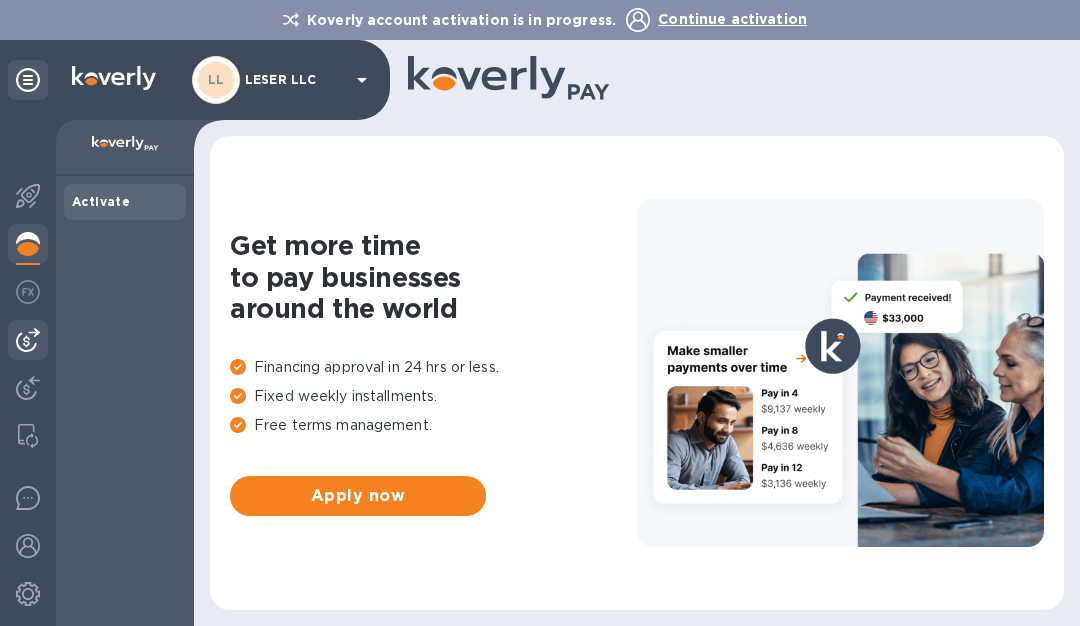 click at bounding box center (28, 340) 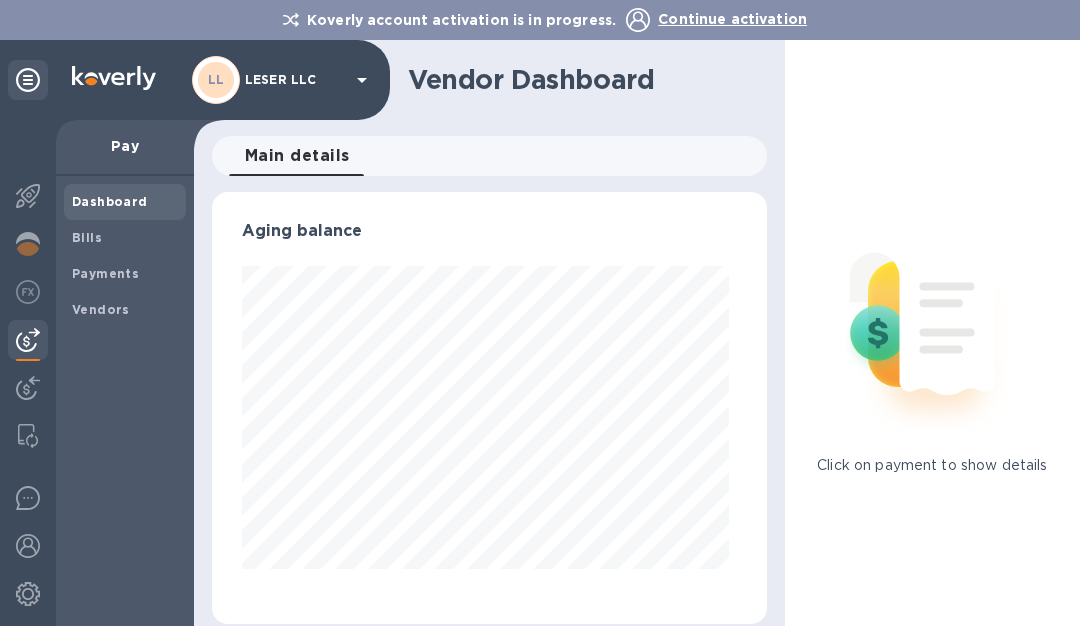 scroll, scrollTop: 999568, scrollLeft: 999453, axis: both 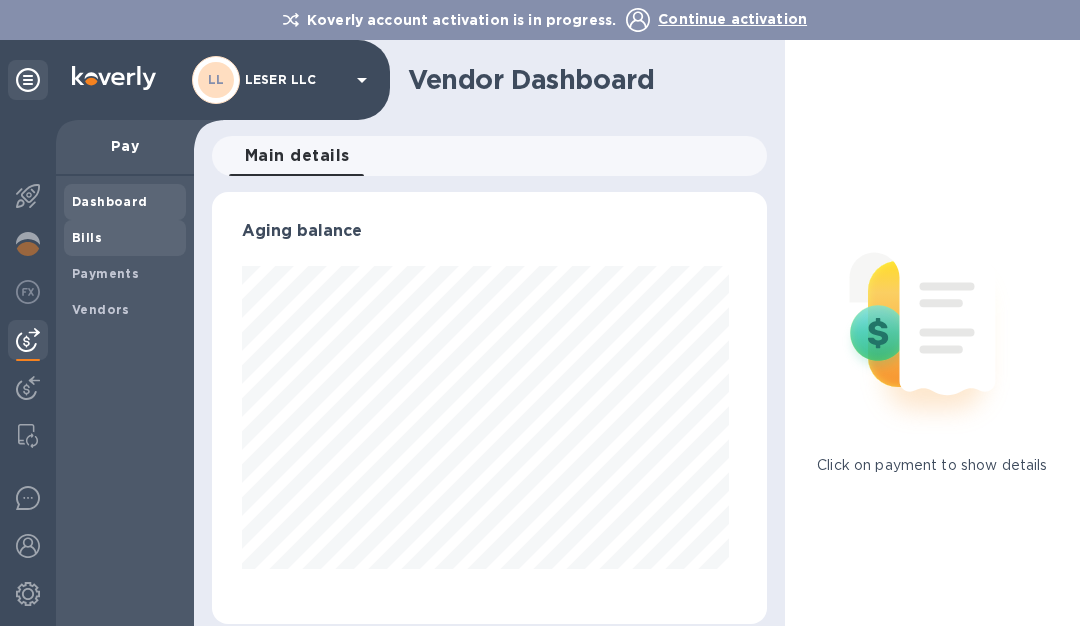 click on "Bills" at bounding box center (87, 237) 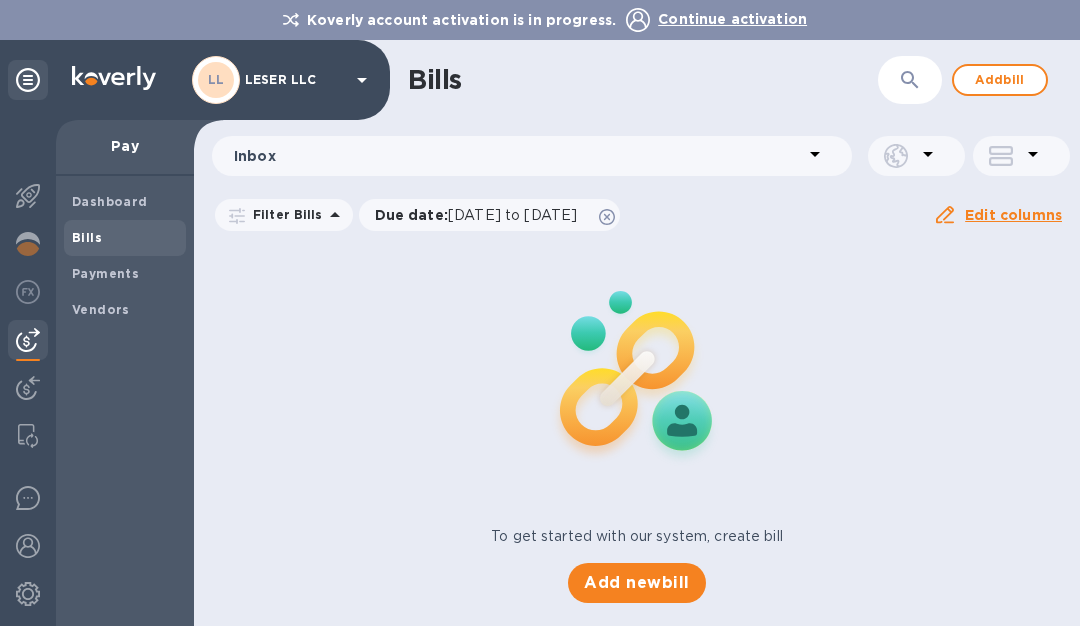 click on "Koverly account activation is in progress. Continue activation LL LESER LLC Pay Dashboard Bills Payments Vendors Bills ​ Add   bill Inbox Filter Bills Due date :  [DATE] to [DATE] Amount   Paid   Balance   Edit columns To get started with our system, create bill Add new   bill" at bounding box center (540, 313) 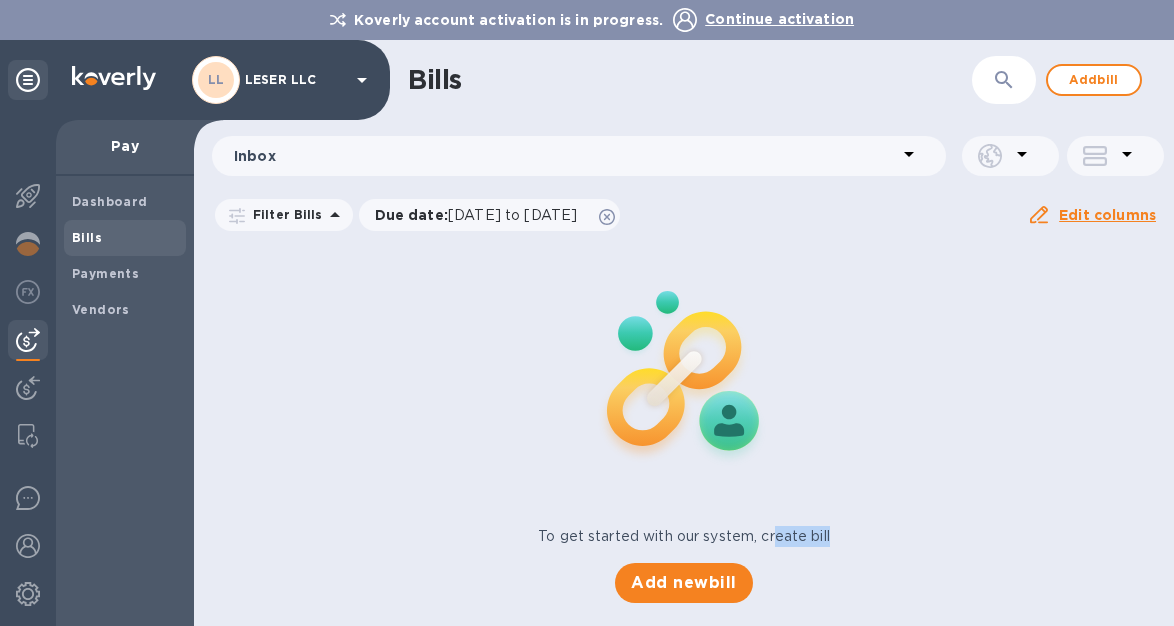 drag, startPoint x: 731, startPoint y: 538, endPoint x: 603, endPoint y: 659, distance: 176.13914 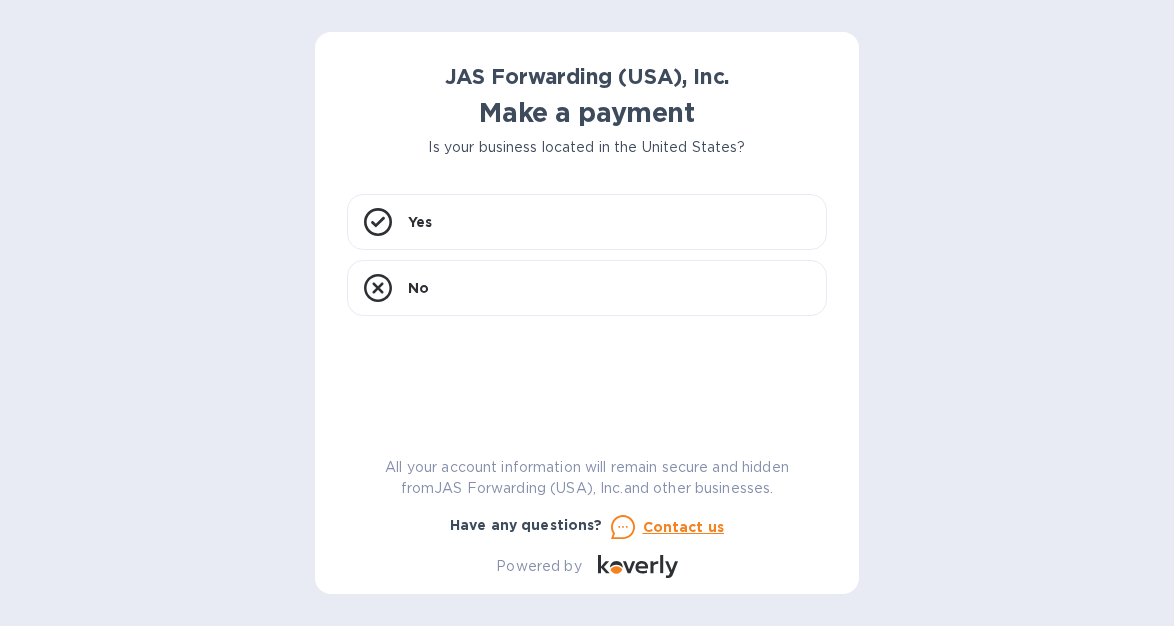 scroll, scrollTop: 0, scrollLeft: 0, axis: both 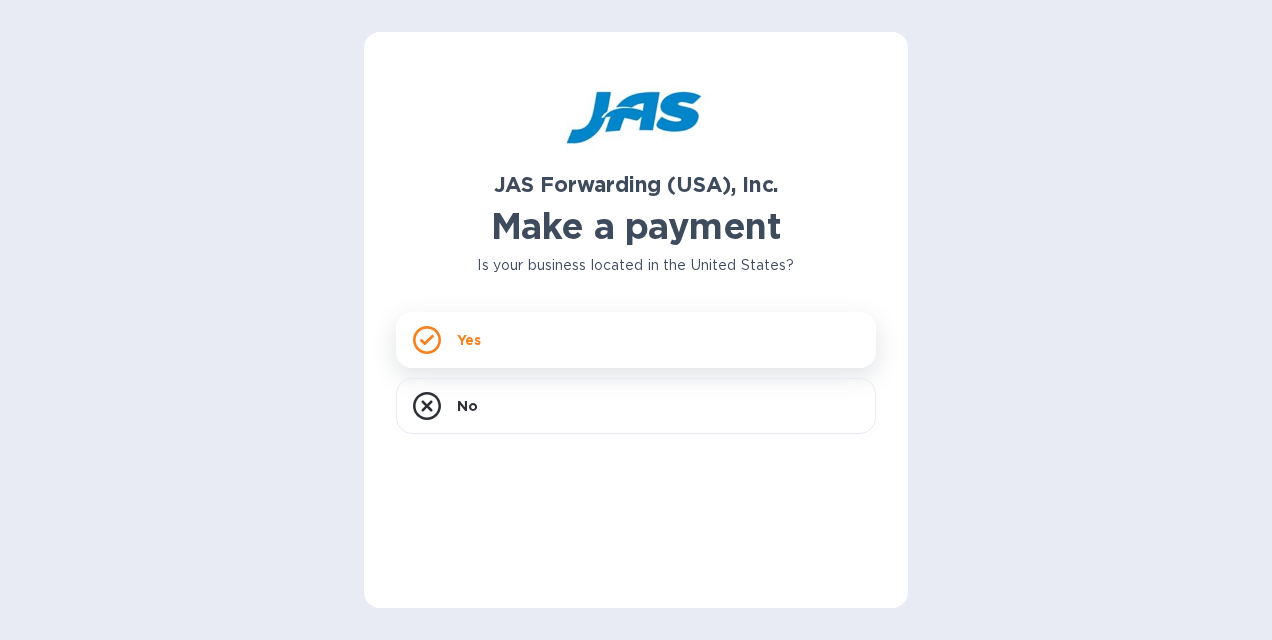 click on "Yes" at bounding box center (636, 340) 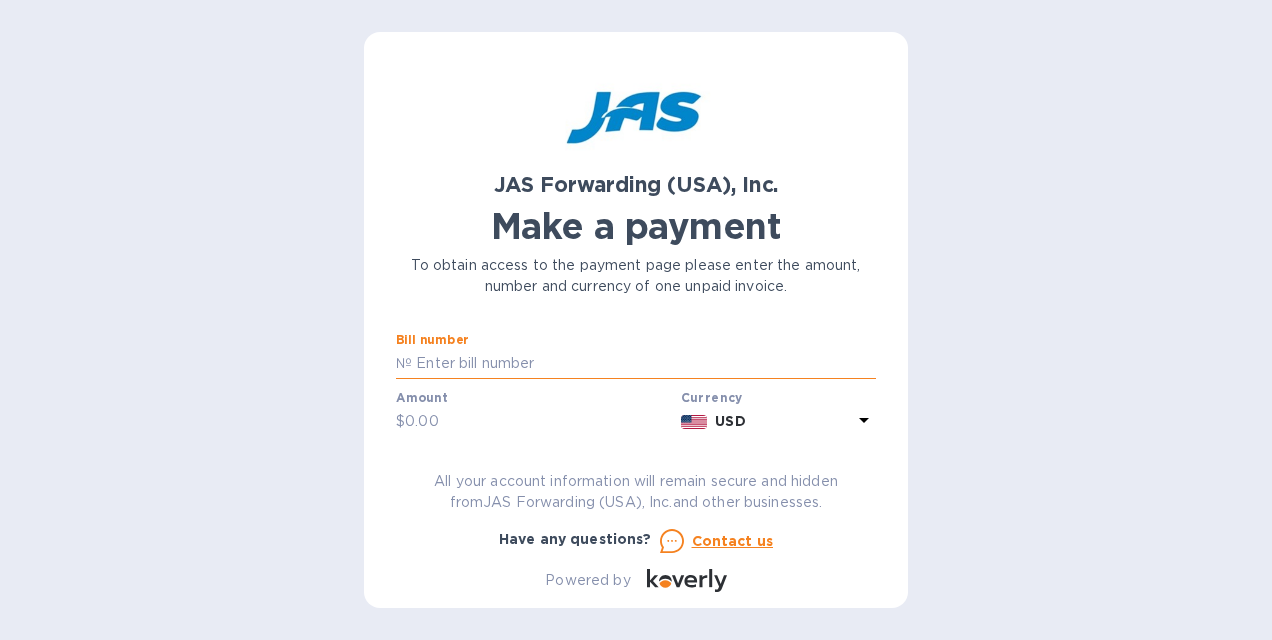 click at bounding box center [644, 364] 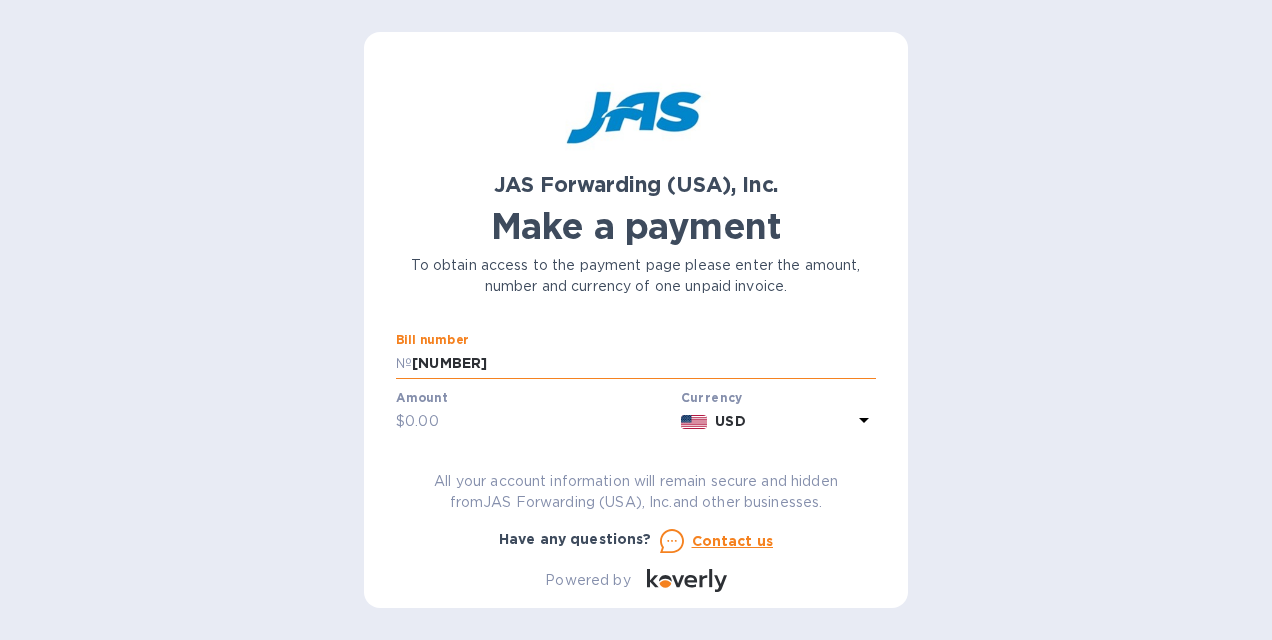 type on "1,749.00" 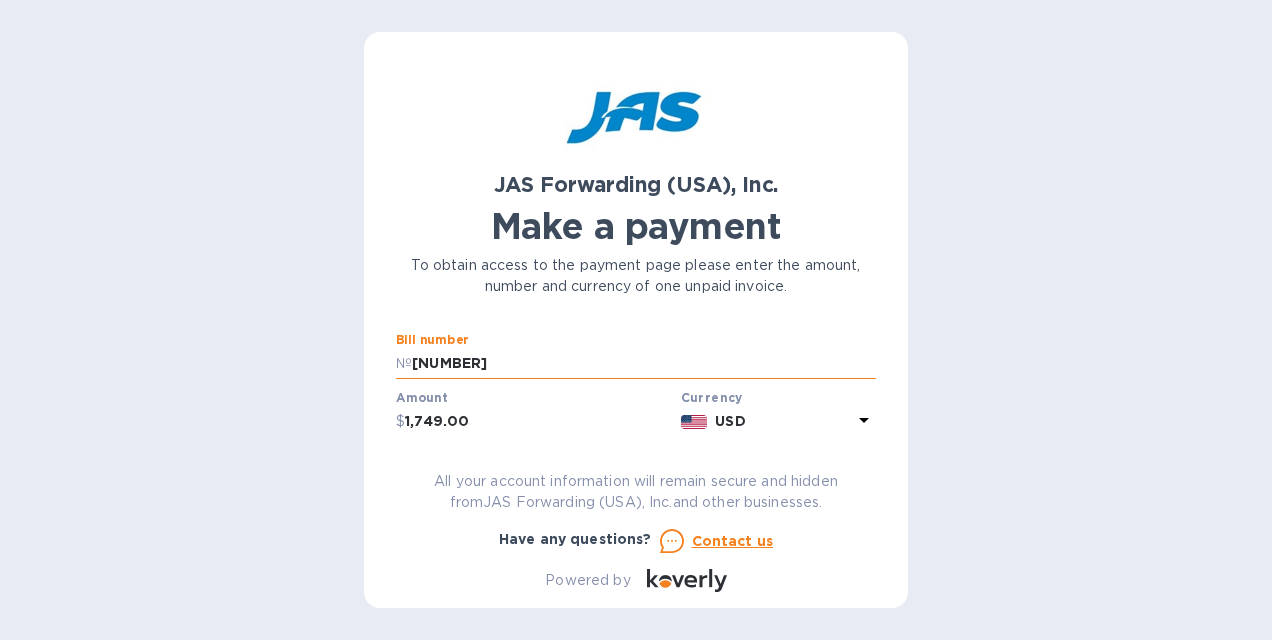 type on "LESER LLC" 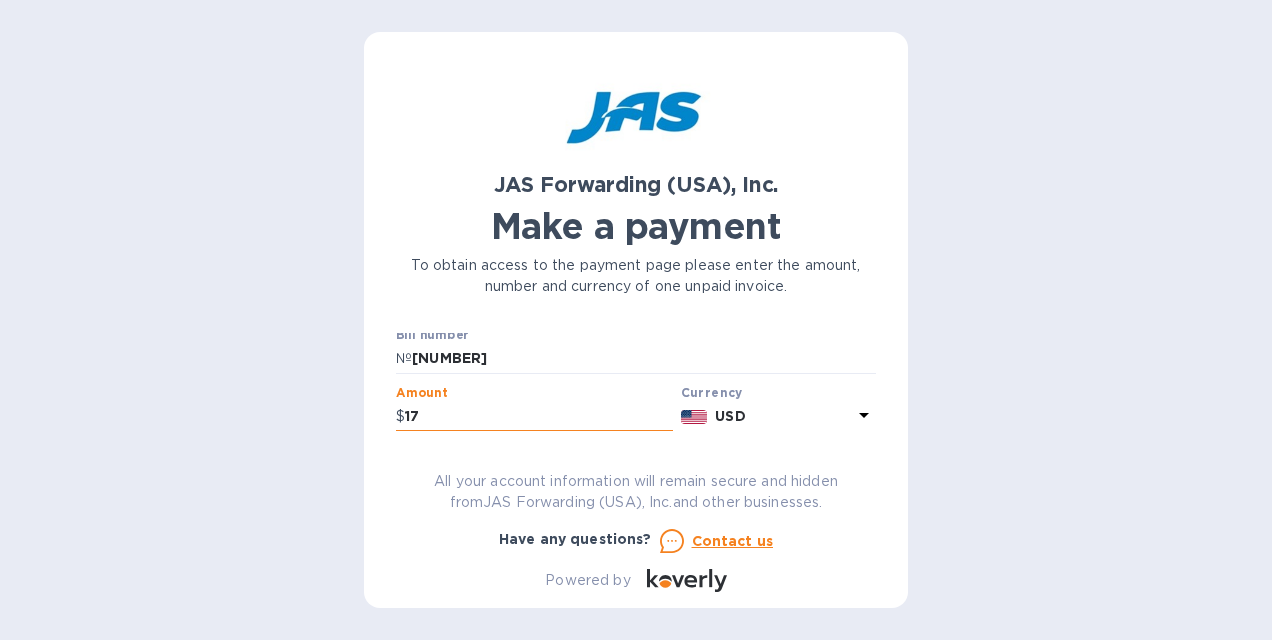 type on "1" 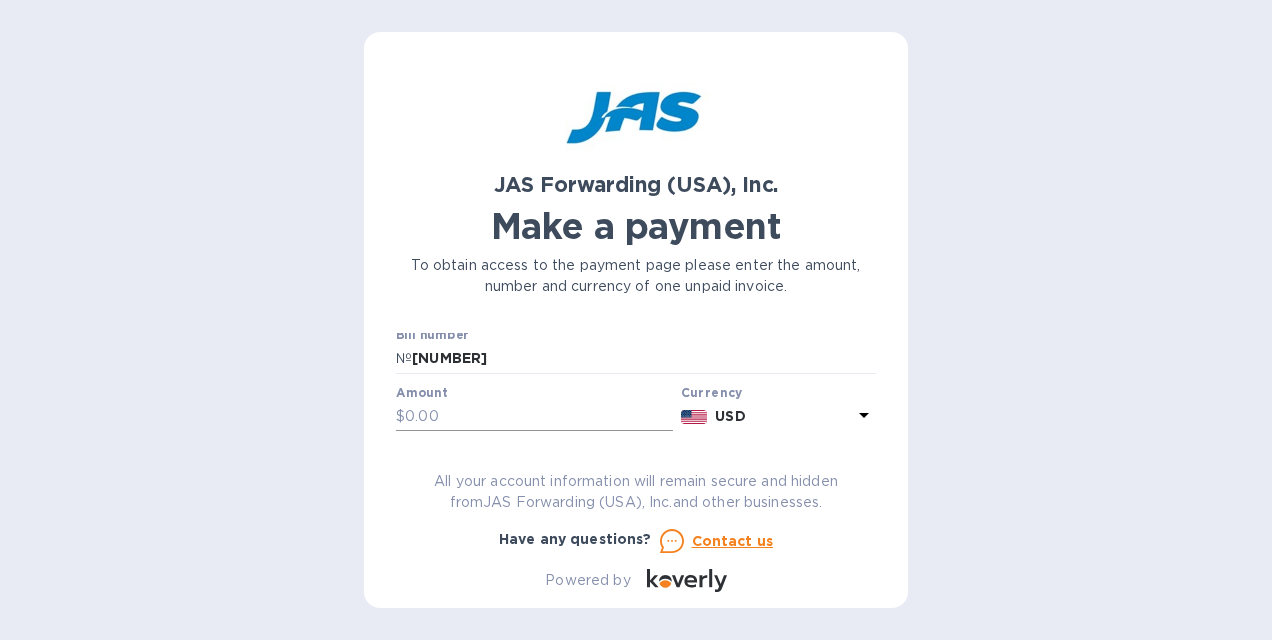 click at bounding box center [539, 417] 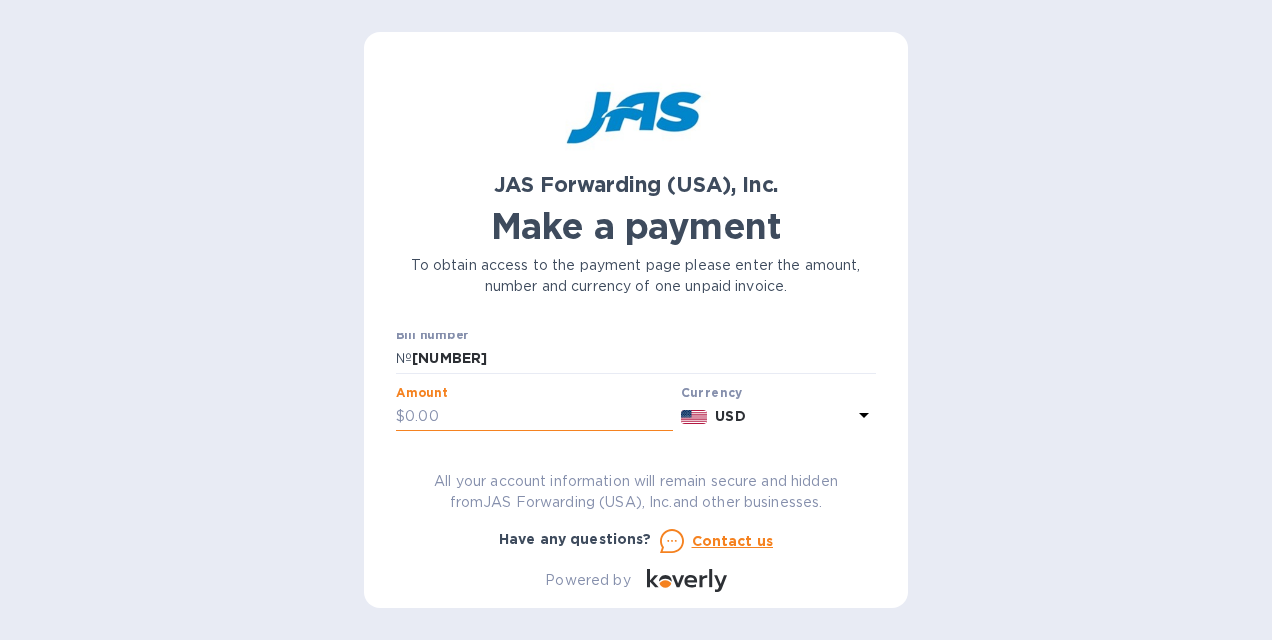 paste on "34,087.24" 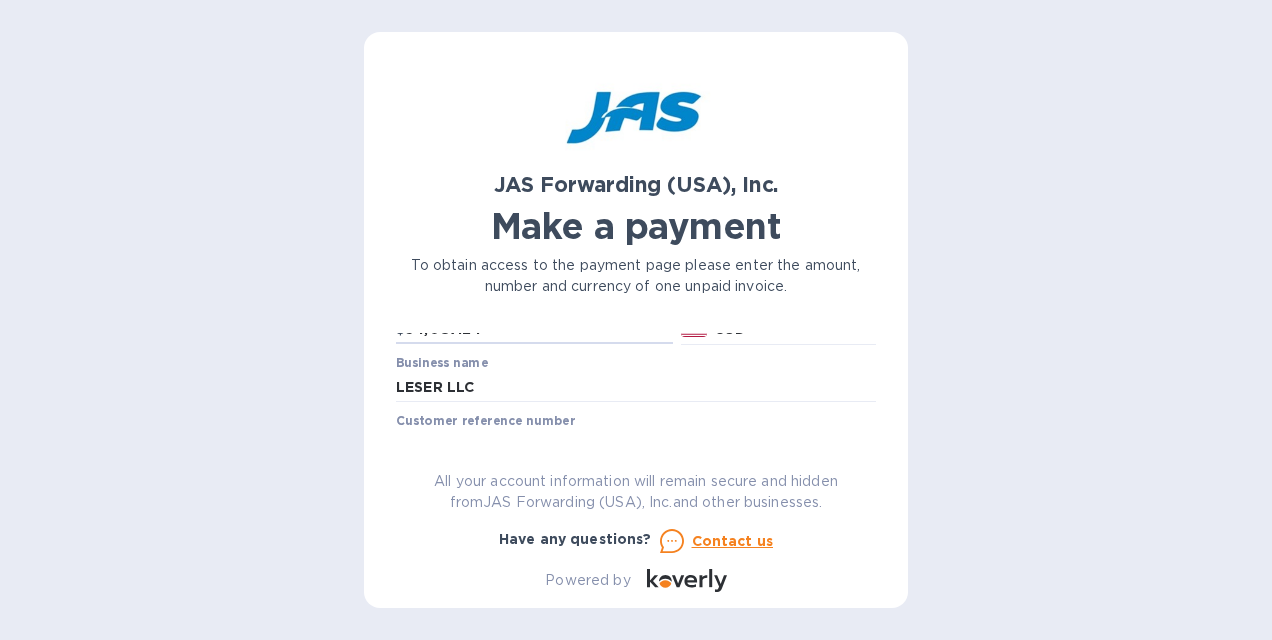 scroll, scrollTop: 176, scrollLeft: 0, axis: vertical 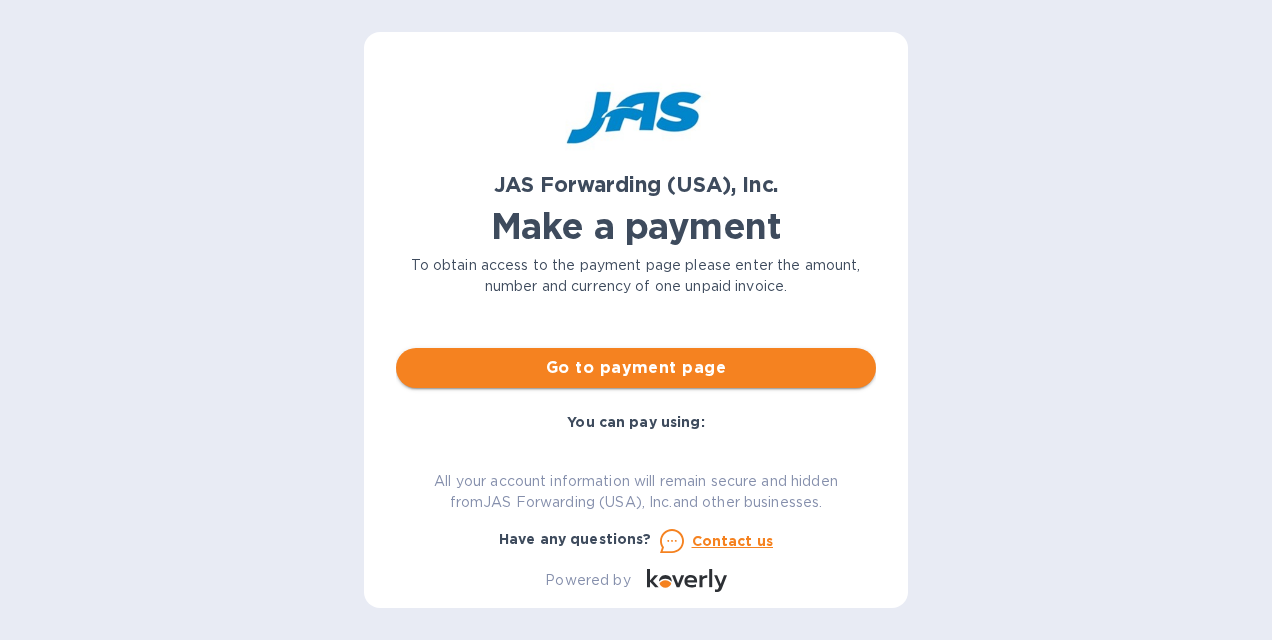 type on "34,087.24" 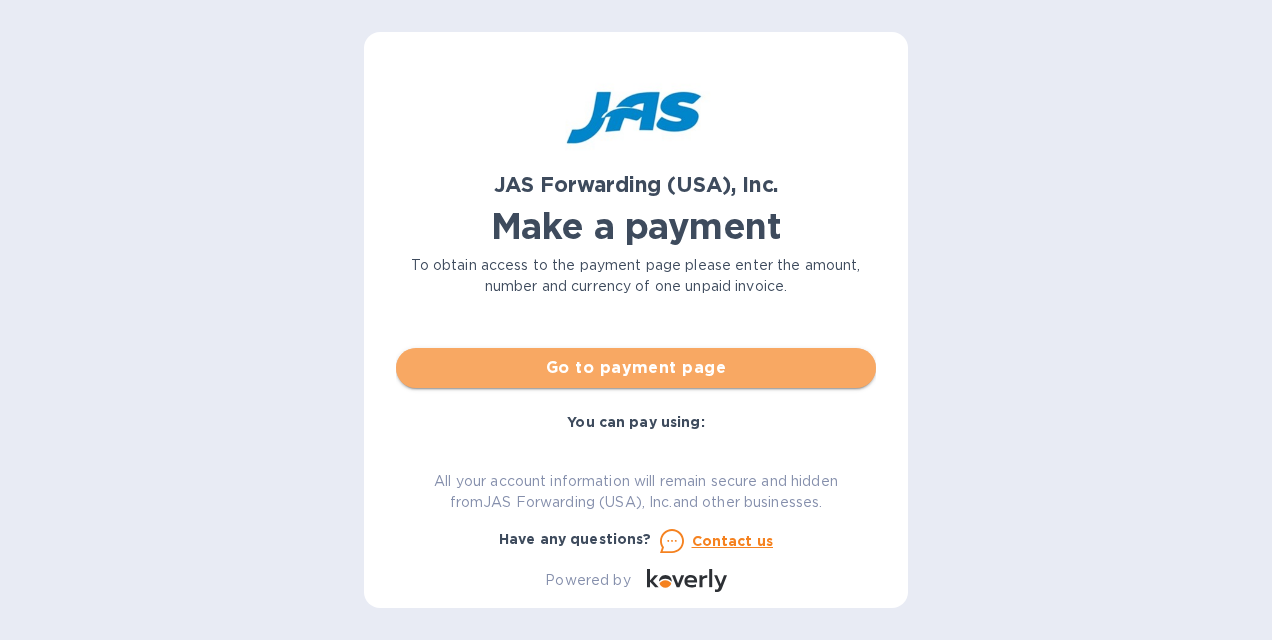 click on "Go to payment page" at bounding box center [636, 368] 